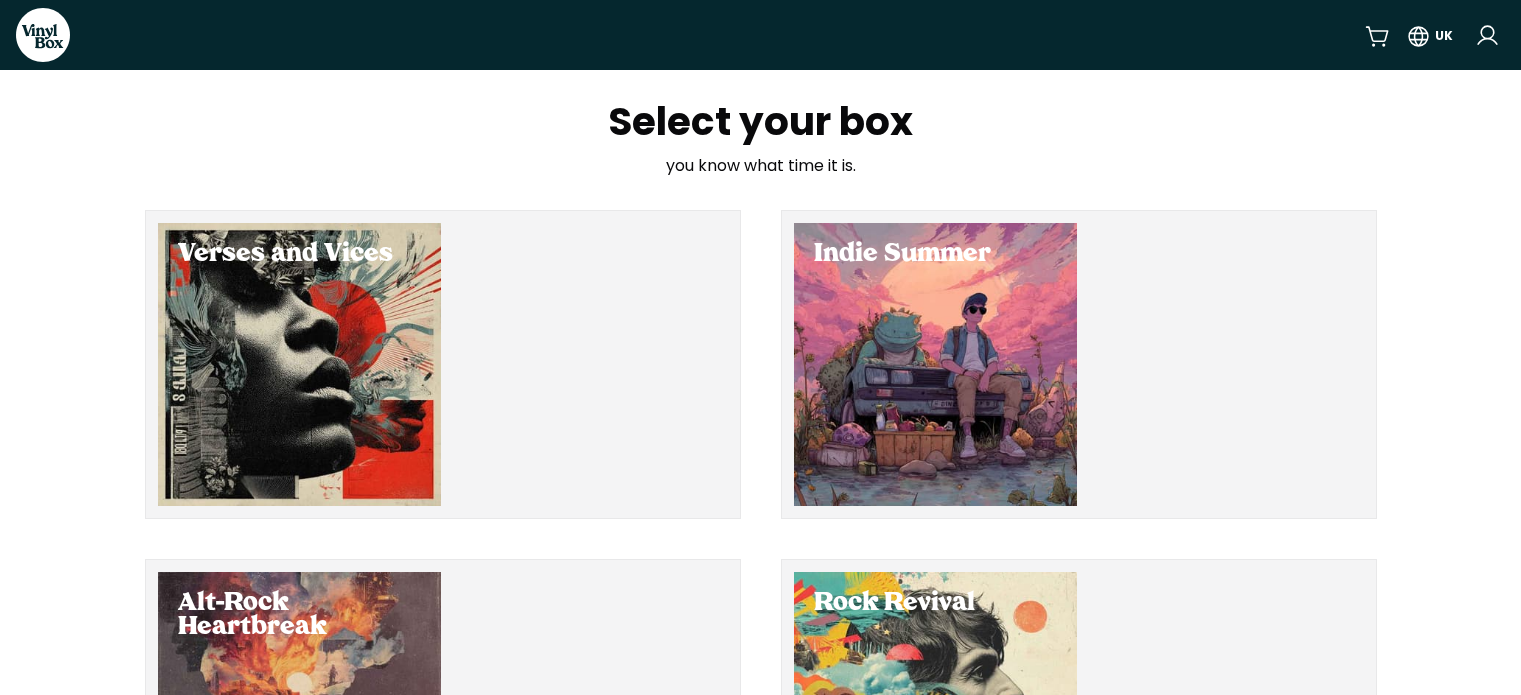 scroll, scrollTop: 0, scrollLeft: 0, axis: both 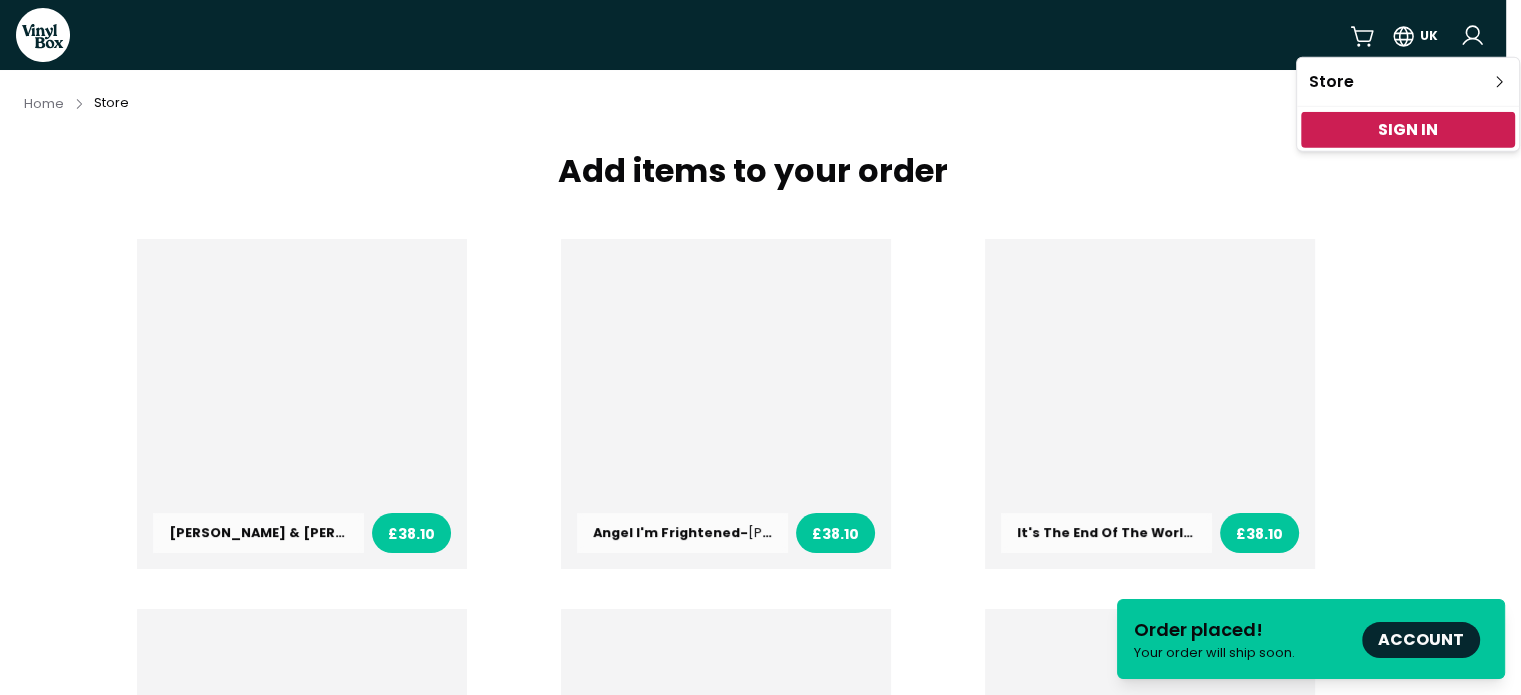 click on "VinylBox     UK     Home Store Add items to your order [PERSON_NAME] & [PERSON_NAME]  -  [PERSON_NAME] & [PERSON_NAME]   £38.10 Angel I'm Frightened  -  [PERSON_NAME] Was   £38.10 It's The End Of The World, But It's Ok  -  Slow Magic   £38.10 Light Shines Through  -  [PERSON_NAME] [PERSON_NAME]   £31.75 A Change of Perspective  -  Covex   £31.75 Forgot About Her  -  Sleepyeyes   £31.75 If The Problems Persist  -  rationale.   £31.75 The Diary of Nobody  -  Rec Riddles   £33.02 [PERSON_NAME]   £31.75 [PERSON_NAME] I: WEIGHT OF REFLECTION  -  [PERSON_NAME]   £31.75 Just Keep Moving  -  Big Little Lions   £31.75 You Knew Me  -  [PERSON_NAME]   £27.94 Coming To Life  -  [PERSON_NAME]   £31.75 Baby's Got It  -  Baby [PERSON_NAME] and The Teenies   £25.40 Stud Count  -  Stud Count   £38.10 Highway  -  [PERSON_NAME]   £38.10 DIRECTION  -  Demetruest   £38.10 Calm Before The [PERSON_NAME] and [PERSON_NAME]   £38.10 Promenade Blue  -  [PERSON_NAME]   £38.10 Leisure  -  Daydream Review   £31.75 Live In [GEOGRAPHIC_DATA]  -  Power Trip   £44.45" at bounding box center (760, 347) 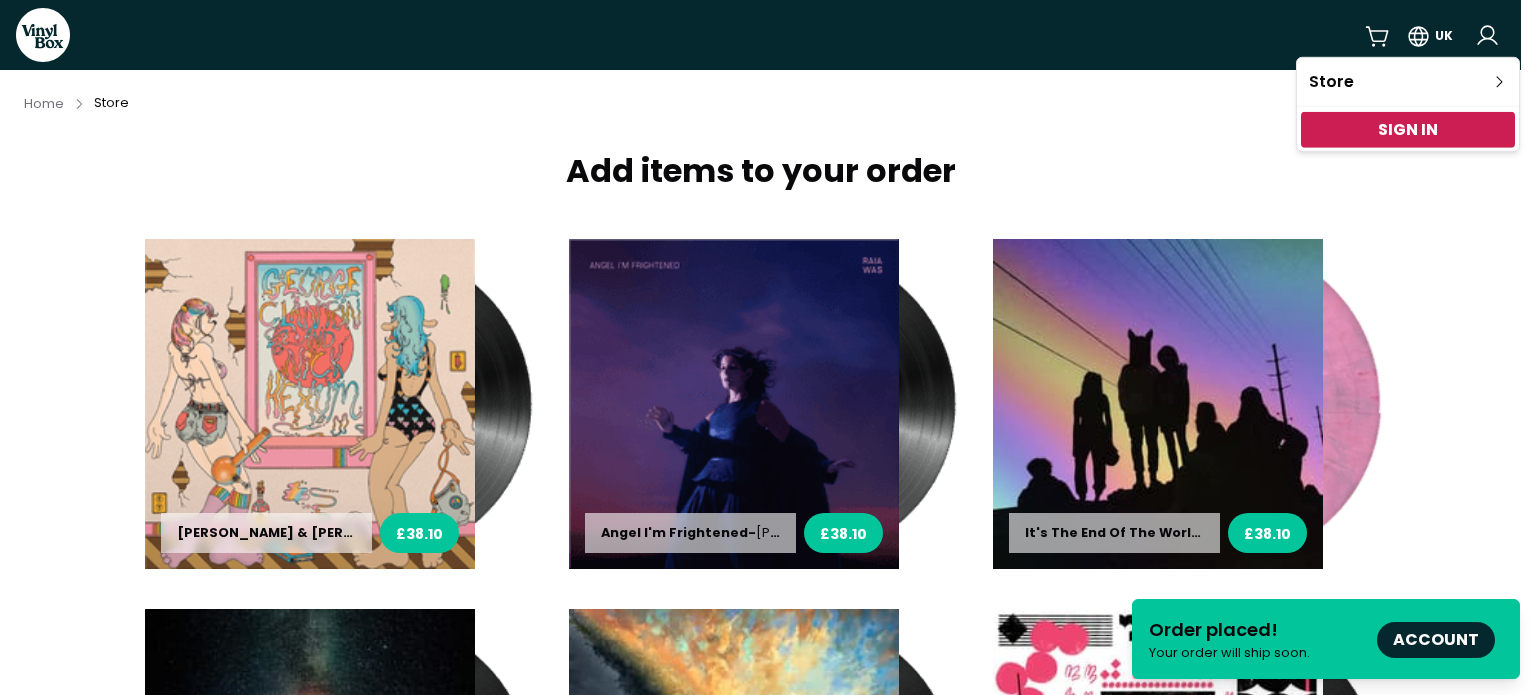 click on "Sign In" at bounding box center [1408, 130] 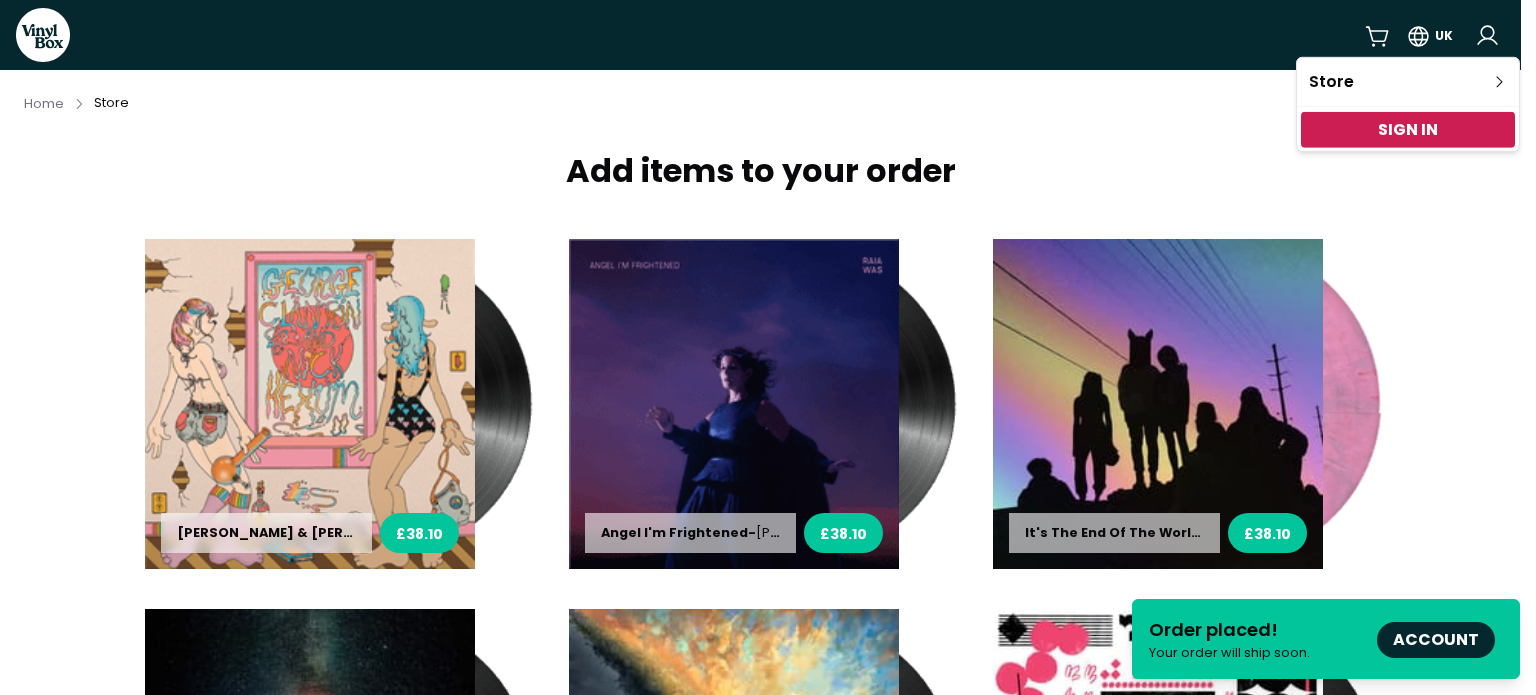 click on "VinylBox     UK     Home Store Add items to your order [PERSON_NAME] & [PERSON_NAME]  -  [PERSON_NAME] & [PERSON_NAME]   £38.10 Angel I'm Frightened  -  [PERSON_NAME] Was   £38.10 It's The End Of The World, But It's Ok  -  Slow Magic   £38.10 Light Shines Through  -  [PERSON_NAME] [PERSON_NAME]   £31.75 A Change of Perspective  -  Covex   £31.75 Forgot About Her  -  Sleepyeyes   £31.75 If The Problems Persist  -  rationale.   £31.75 The Diary of Nobody  -  Rec Riddles   £33.02 [PERSON_NAME]   £31.75 [PERSON_NAME] I: WEIGHT OF REFLECTION  -  [PERSON_NAME]   £31.75 Just Keep Moving  -  Big Little Lions   £31.75 You Knew Me  -  [PERSON_NAME]   £27.94 Coming To Life  -  [PERSON_NAME]   £31.75 Baby's Got It  -  Baby [PERSON_NAME] and The Teenies   £25.40 Stud Count  -  Stud Count   £38.10 Highway  -  [PERSON_NAME]   £38.10 DIRECTION  -  Demetruest   £38.10 Calm Before The [PERSON_NAME] and [PERSON_NAME]   £38.10 Promenade Blue  -  [PERSON_NAME]   £38.10 Leisure  -  Daydream Review   £31.75 Live In [GEOGRAPHIC_DATA]  -  Power Trip   £44.45" at bounding box center [768, 347] 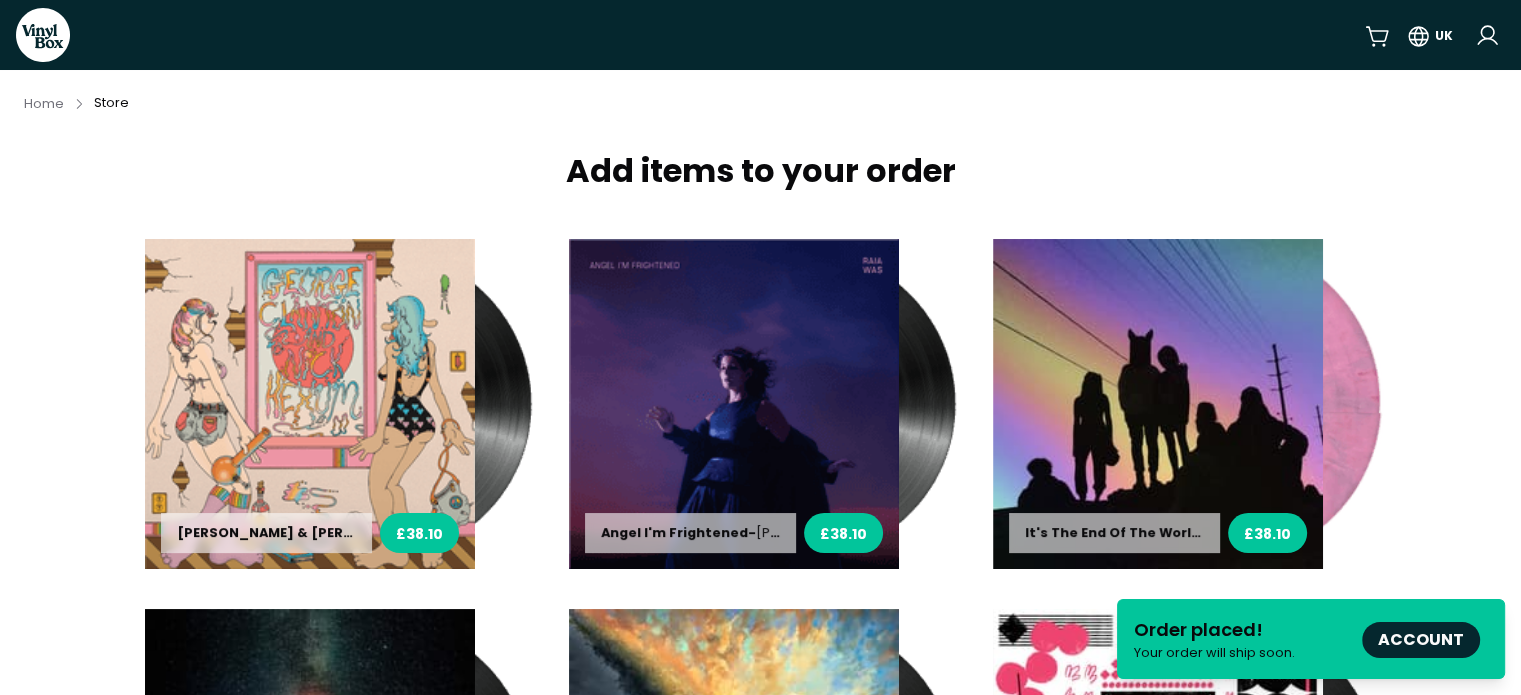 click on "Account" at bounding box center [1421, 639] 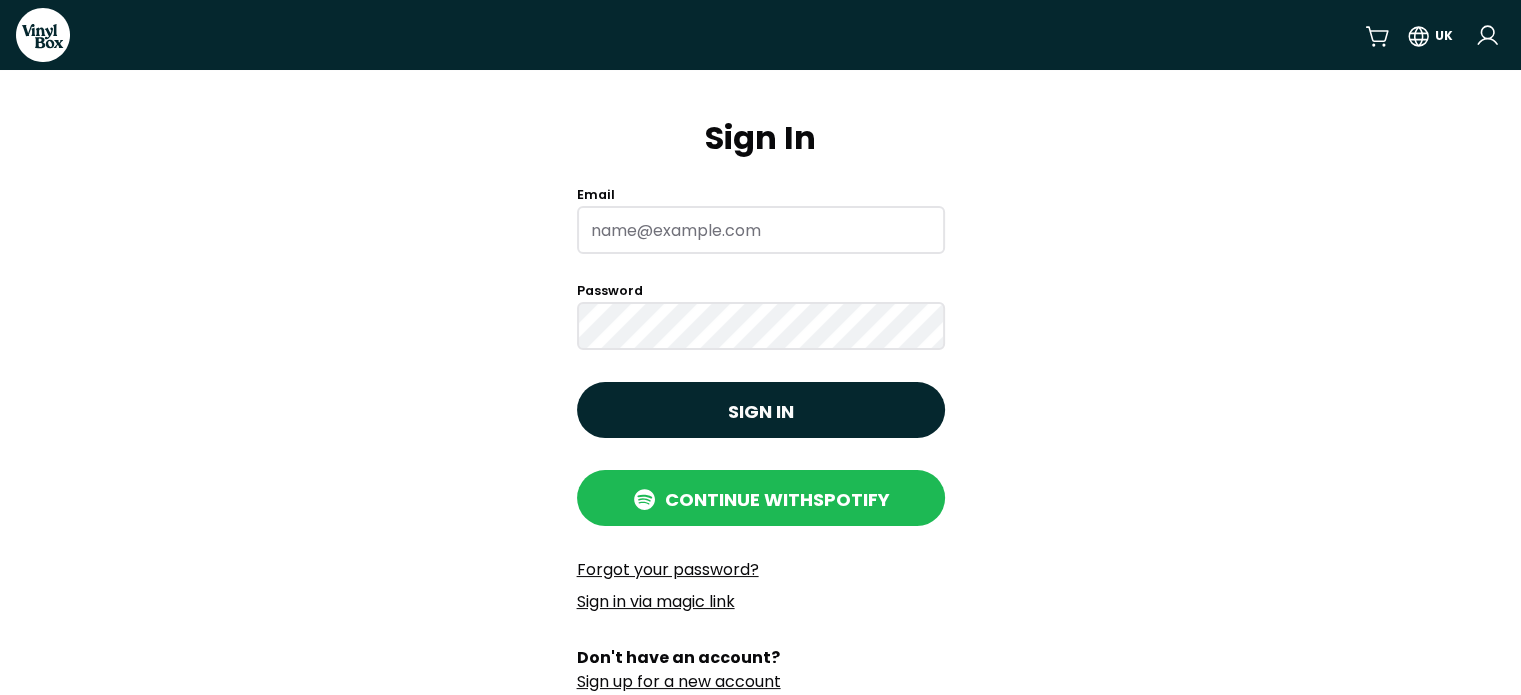 click on "Continue with  Spotify" at bounding box center (777, 499) 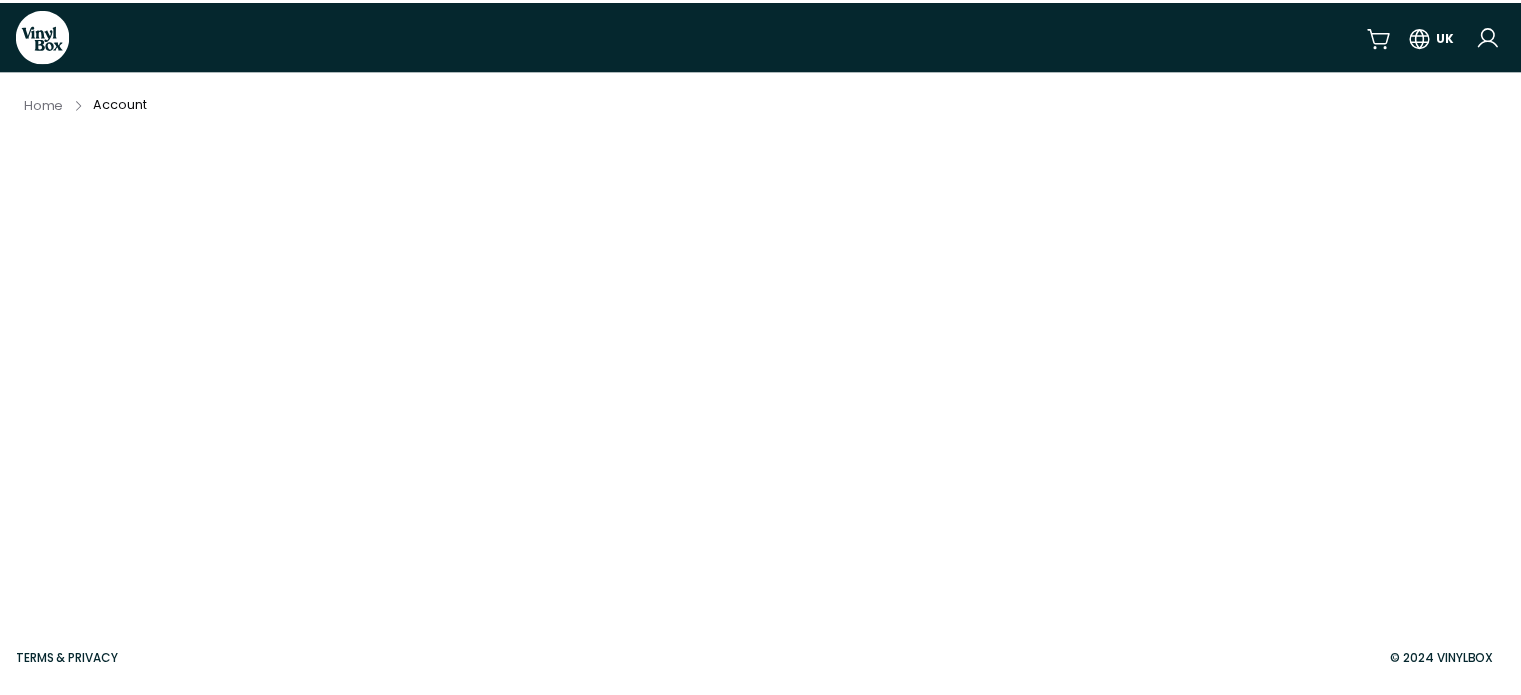 scroll, scrollTop: 0, scrollLeft: 0, axis: both 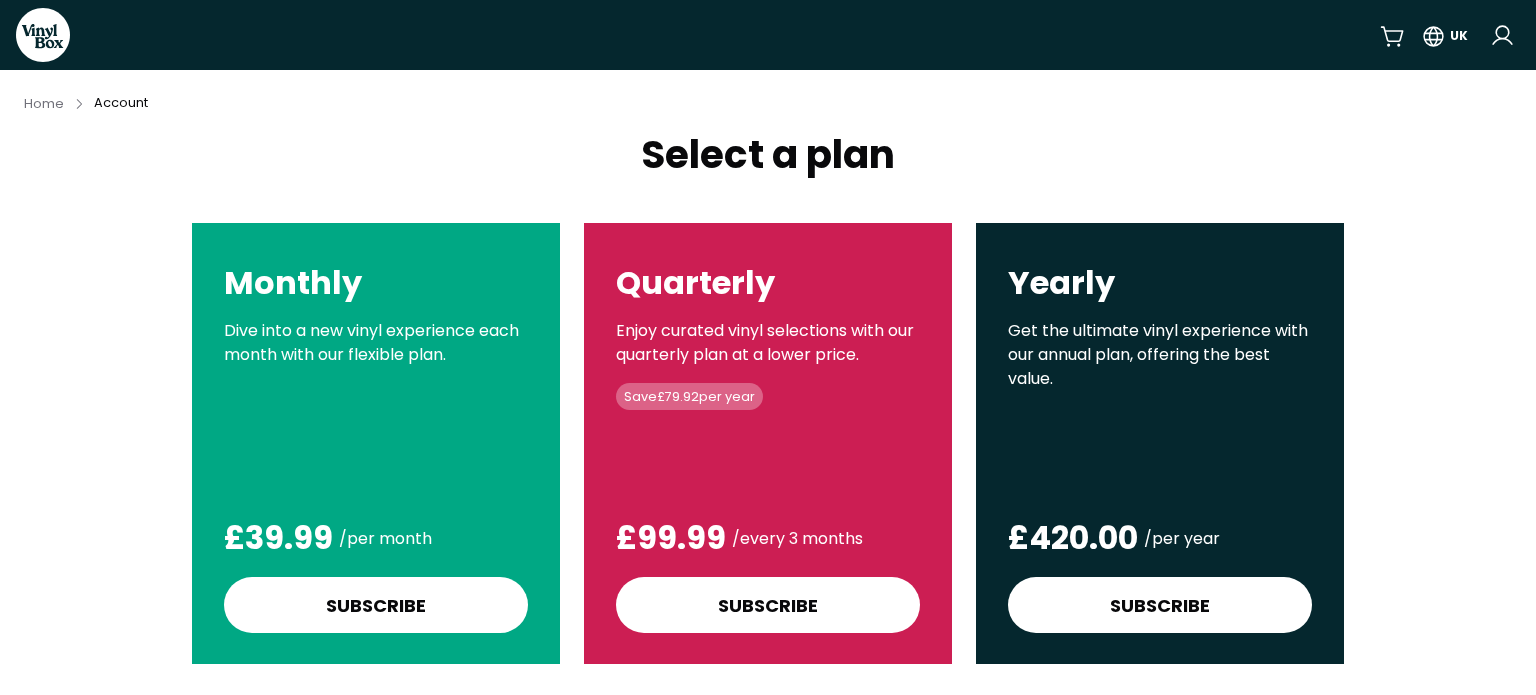 click on "VinylBox     UK     Home Account Select a plan Monthly Dive into a new vinyl experience each month with our flexible plan. Dive into a new vinyl experience each month with our flexible plan. £39.99  /  per month   Subscribe Quarterly Enjoy curated vinyl selections with our quarterly plan at a lower price. Save  £79.92  per year Enjoy curated vinyl selections with our quarterly plan at a lower price. Save  £79.92  per year £99.99  /  every 3 months   Subscribe Yearly Get the ultimate vinyl experience with our annual plan, offering the best value.  Get the ultimate vinyl experience with our annual plan, offering the best value.  £420.00  /  per year   Subscribe Included in every plan each month 2 albums 1 revealed premium album
1 curated discovery album   Terms & Privacy © 2024 VinylBox" at bounding box center (768, 347) 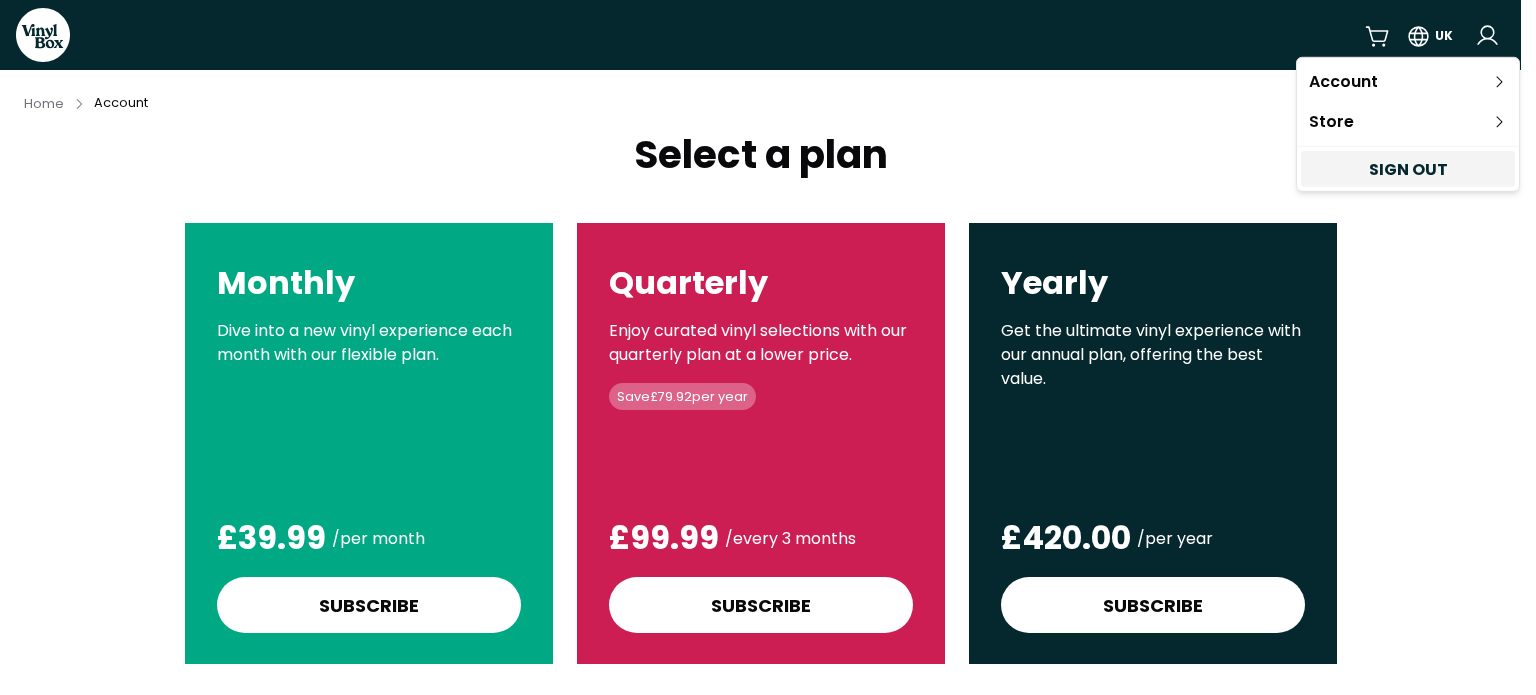 click on "Account" at bounding box center [1408, 82] 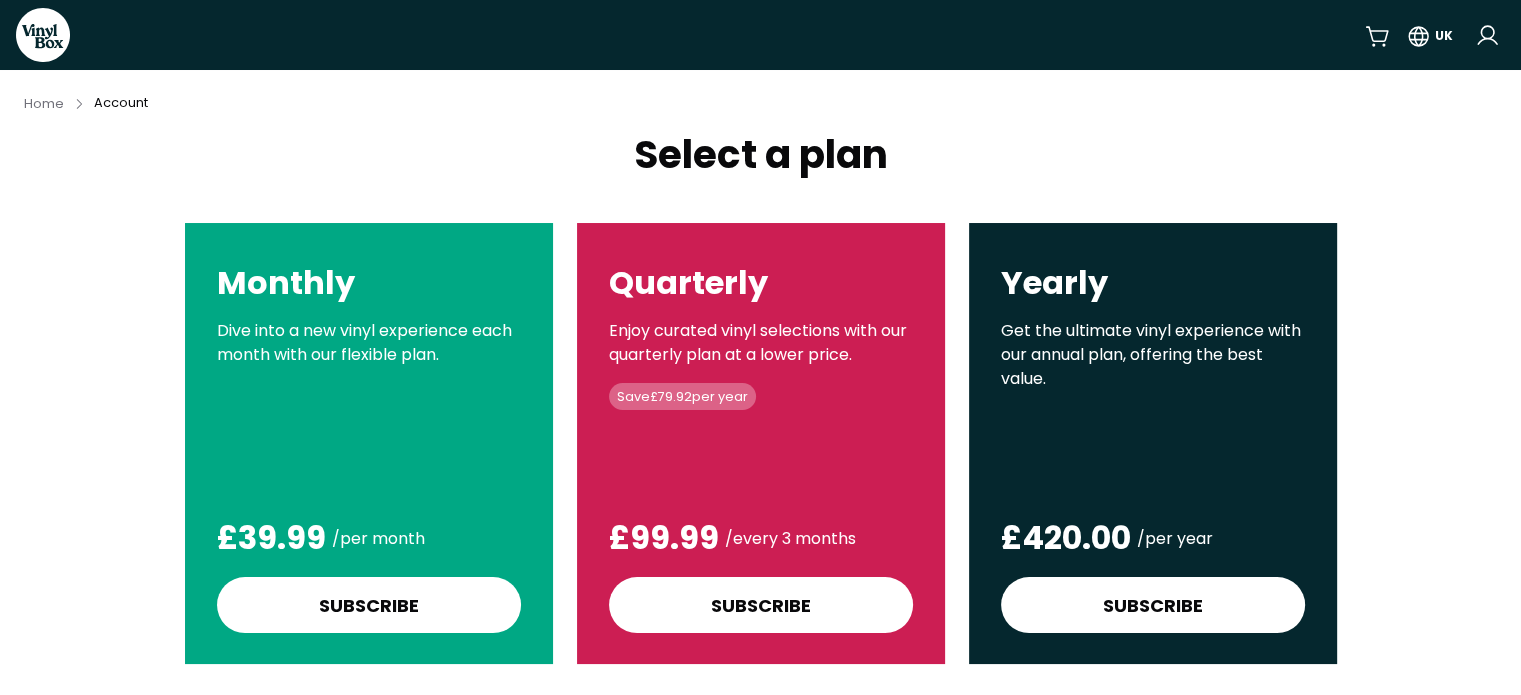 click on "Home" at bounding box center [44, 103] 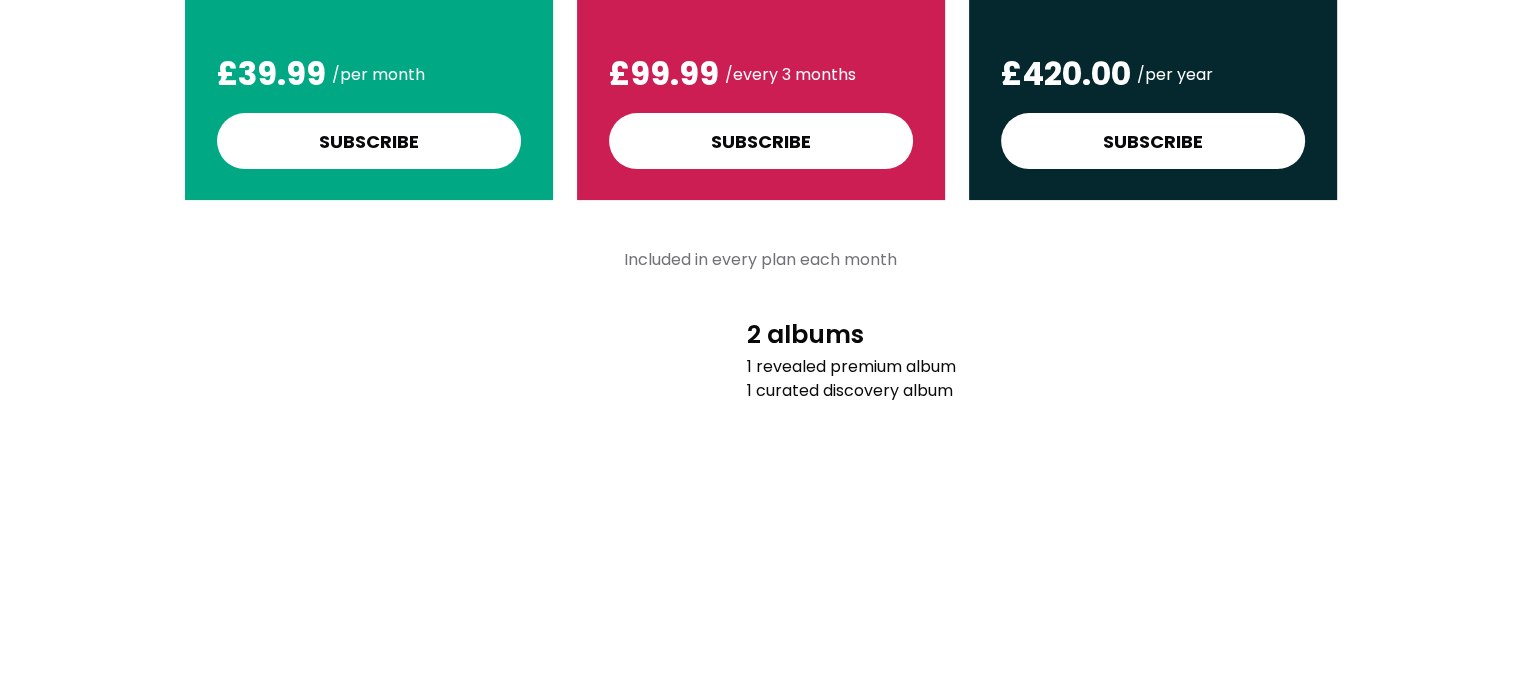scroll, scrollTop: 502, scrollLeft: 0, axis: vertical 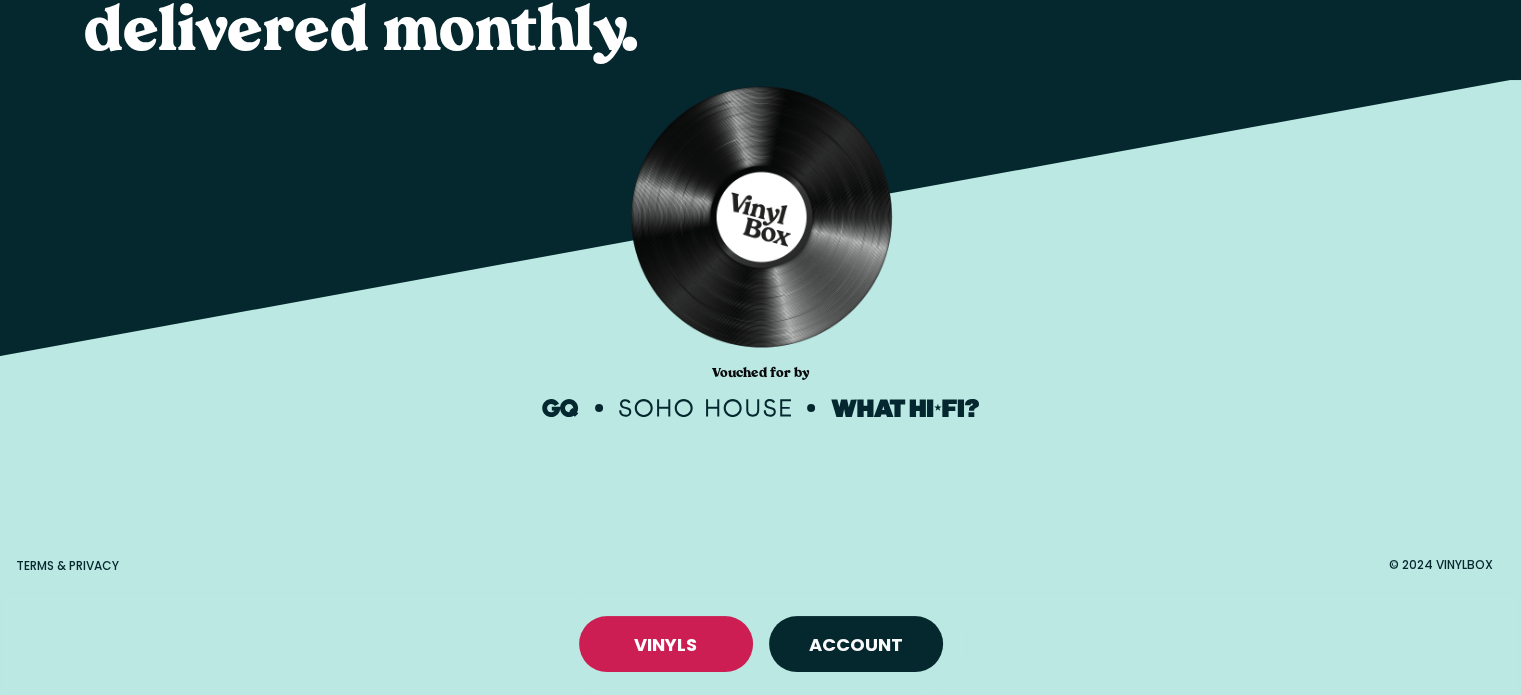 click on "Account" at bounding box center [856, 644] 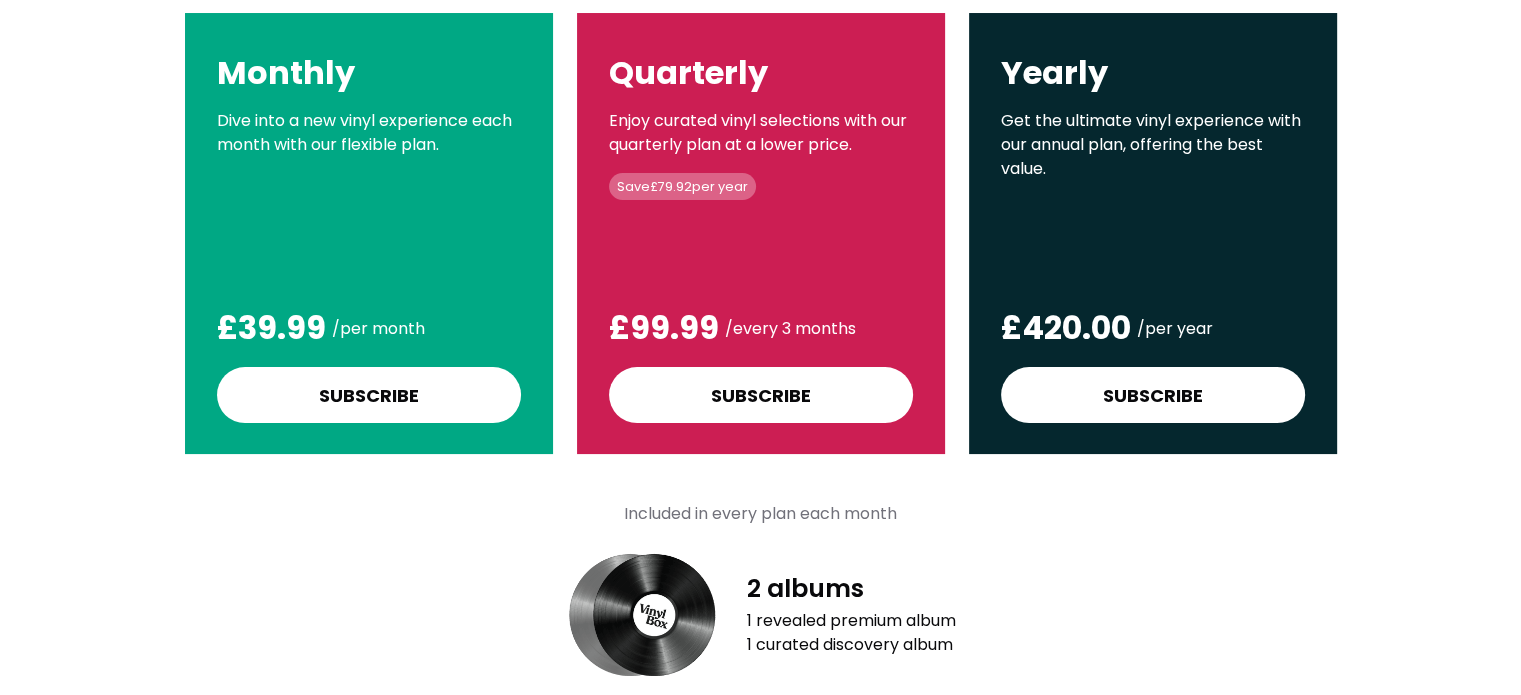 scroll, scrollTop: 0, scrollLeft: 0, axis: both 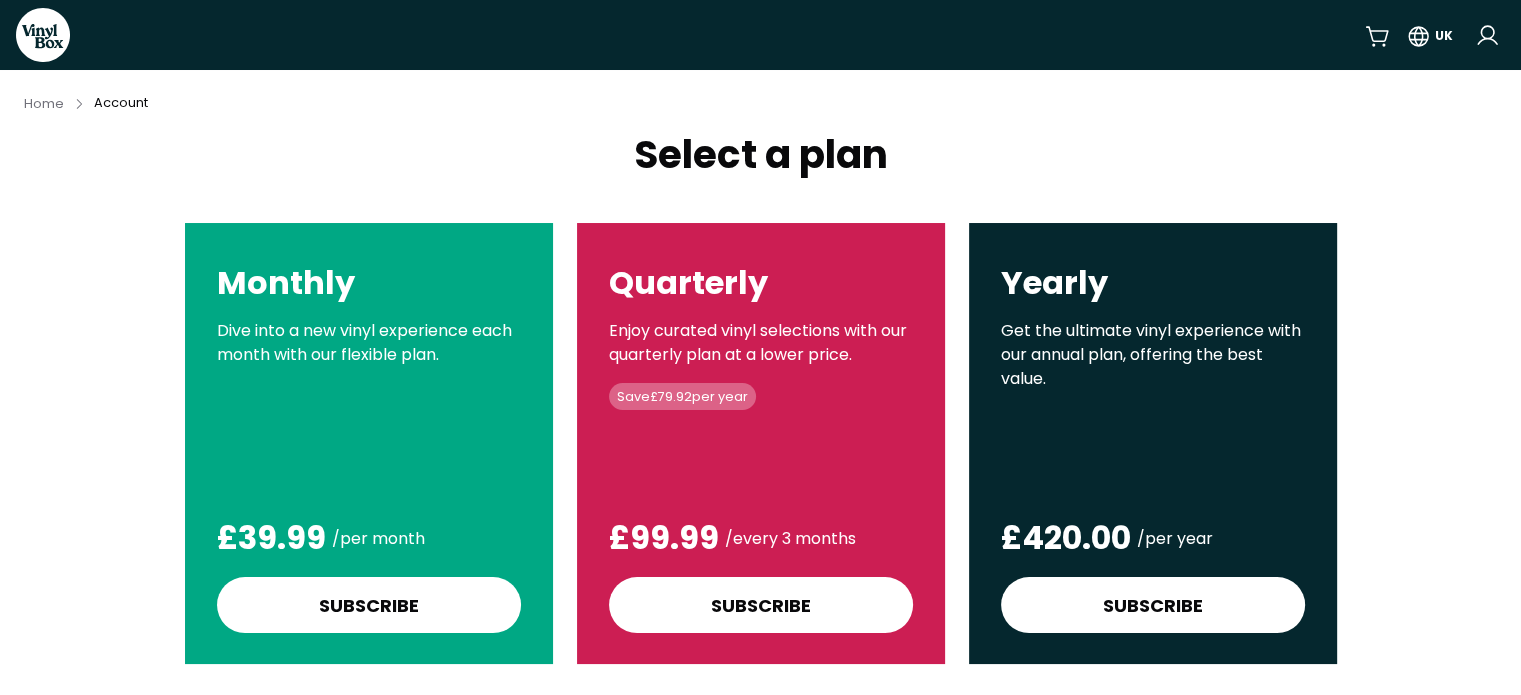 click on "VinylBox     UK     Home Account Select a plan Monthly Dive into a new vinyl experience each month with our flexible plan. Dive into a new vinyl experience each month with our flexible plan. £39.99  /  per month   Subscribe Quarterly Enjoy curated vinyl selections with our quarterly plan at a lower price. Save  £79.92  per year Enjoy curated vinyl selections with our quarterly plan at a lower price. Save  £79.92  per year £99.99  /  every 3 months   Subscribe Yearly Get the ultimate vinyl experience with our annual plan, offering the best value.  Get the ultimate vinyl experience with our annual plan, offering the best value.  £420.00  /  per year   Subscribe Included in every plan each month 2 albums 1 revealed premium album
1 curated discovery album   Terms & Privacy © 2024 VinylBox" at bounding box center (760, 347) 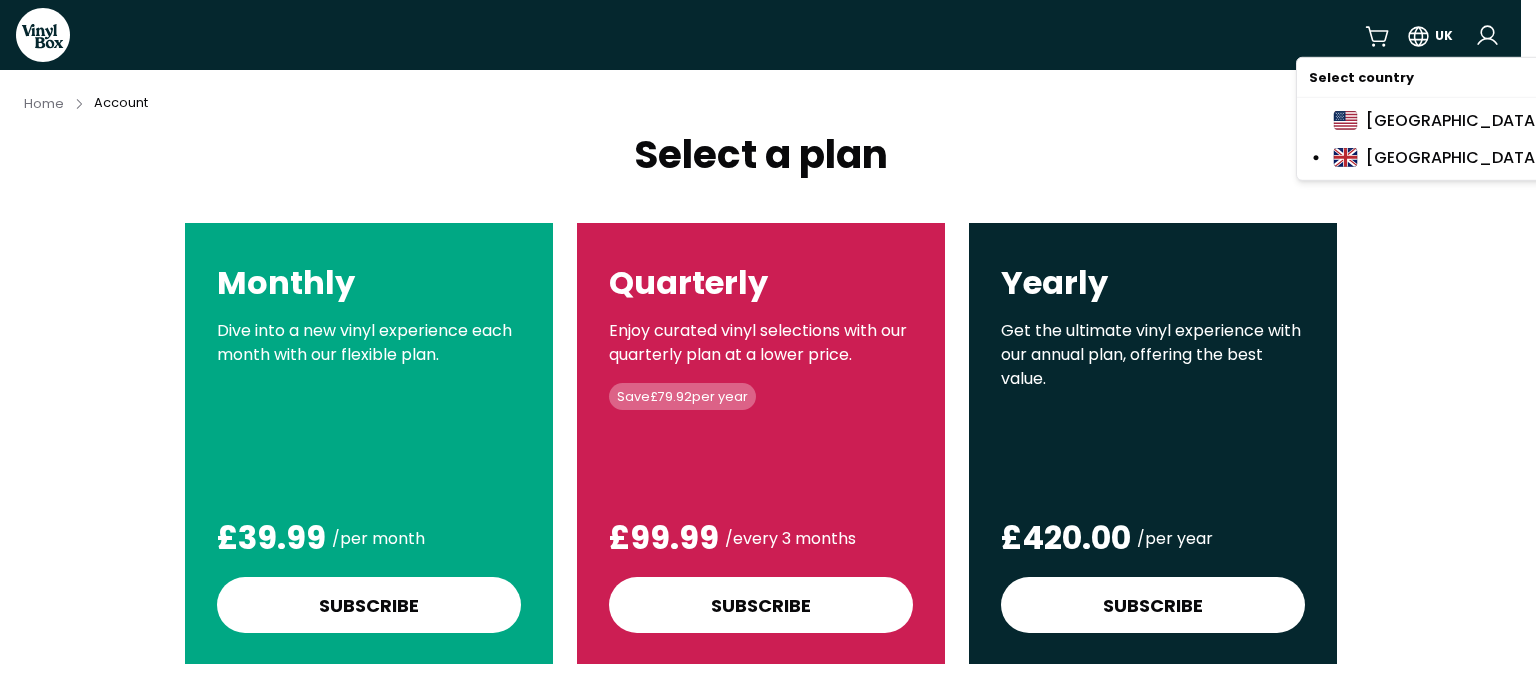 click on "VinylBox     UK     Home Account Select a plan Monthly Dive into a new vinyl experience each month with our flexible plan. Dive into a new vinyl experience each month with our flexible plan. £39.99  /  per month   Subscribe Quarterly Enjoy curated vinyl selections with our quarterly plan at a lower price. Save  £79.92  per year Enjoy curated vinyl selections with our quarterly plan at a lower price. Save  £79.92  per year £99.99  /  every 3 months   Subscribe Yearly Get the ultimate vinyl experience with our annual plan, offering the best value.  Get the ultimate vinyl experience with our annual plan, offering the best value.  £420.00  /  per year   Subscribe Included in every plan each month 2 albums 1 revealed premium album
1 curated discovery album   Terms & Privacy © 2024 VinylBox Select country   United States   United Kingdom" at bounding box center [768, 347] 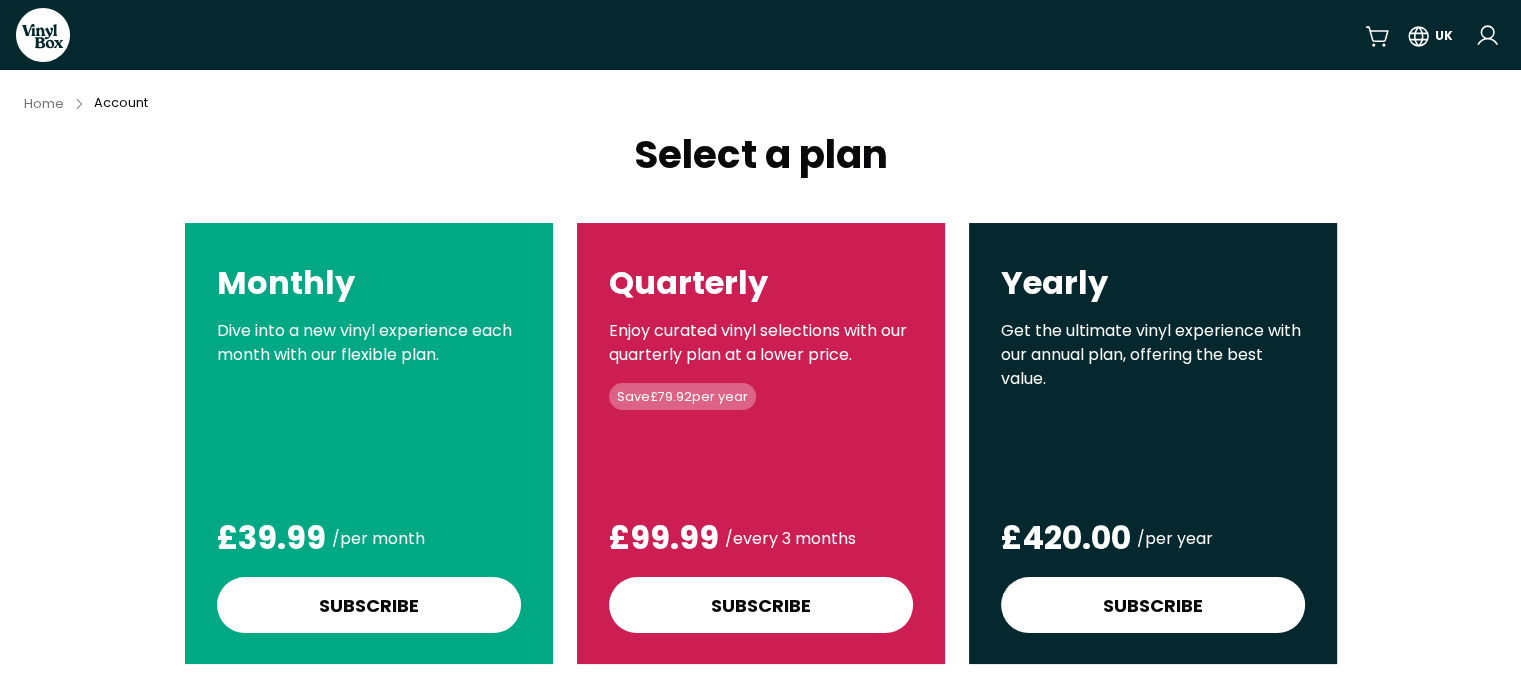 click on "VinylBox     UK     Home Account Select a plan Monthly Dive into a new vinyl experience each month with our flexible plan. Dive into a new vinyl experience each month with our flexible plan. £39.99  /  per month   Subscribe Quarterly Enjoy curated vinyl selections with our quarterly plan at a lower price. Save  £79.92  per year Enjoy curated vinyl selections with our quarterly plan at a lower price. Save  £79.92  per year £99.99  /  every 3 months   Subscribe Yearly Get the ultimate vinyl experience with our annual plan, offering the best value.  Get the ultimate vinyl experience with our annual plan, offering the best value.  £420.00  /  per year   Subscribe Included in every plan each month 2 albums 1 revealed premium album
1 curated discovery album   Terms & Privacy © 2024 VinylBox" at bounding box center [760, 347] 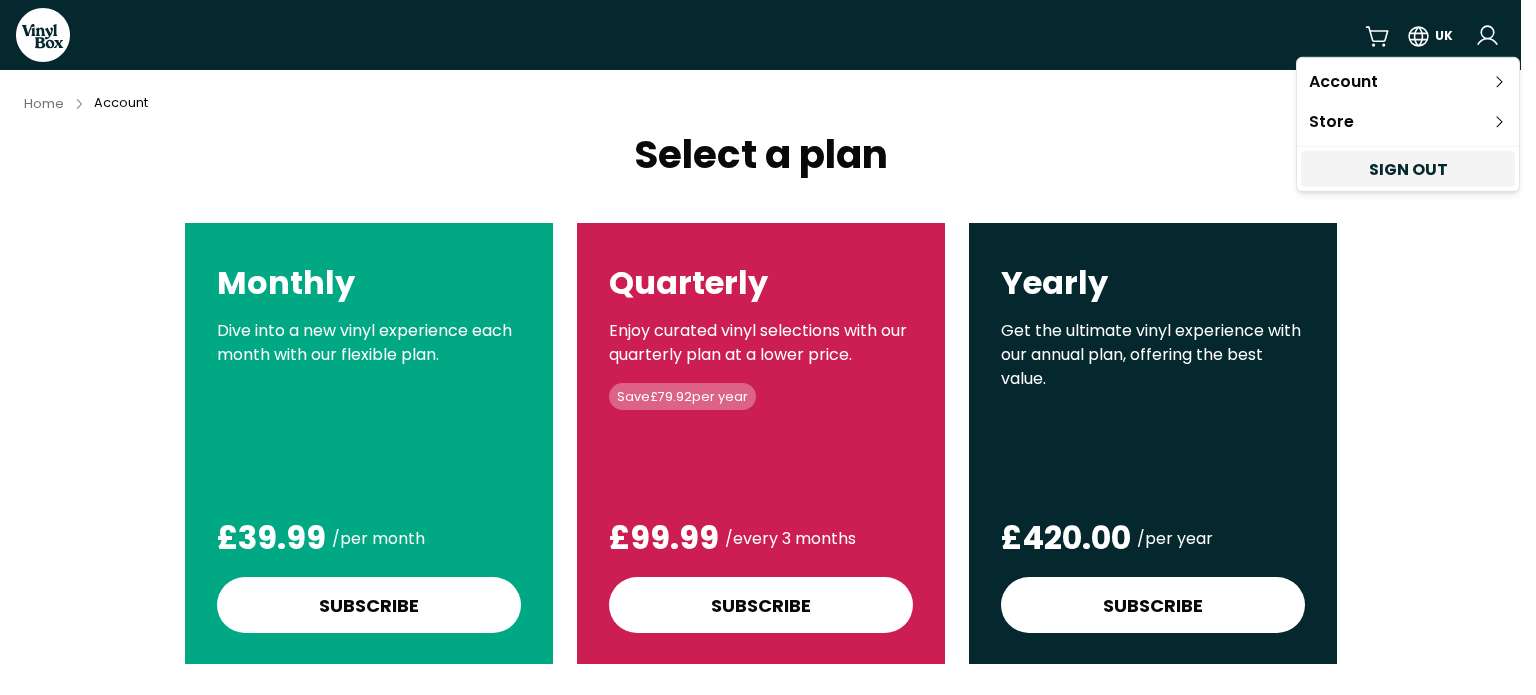 click on "Store" at bounding box center [1408, 122] 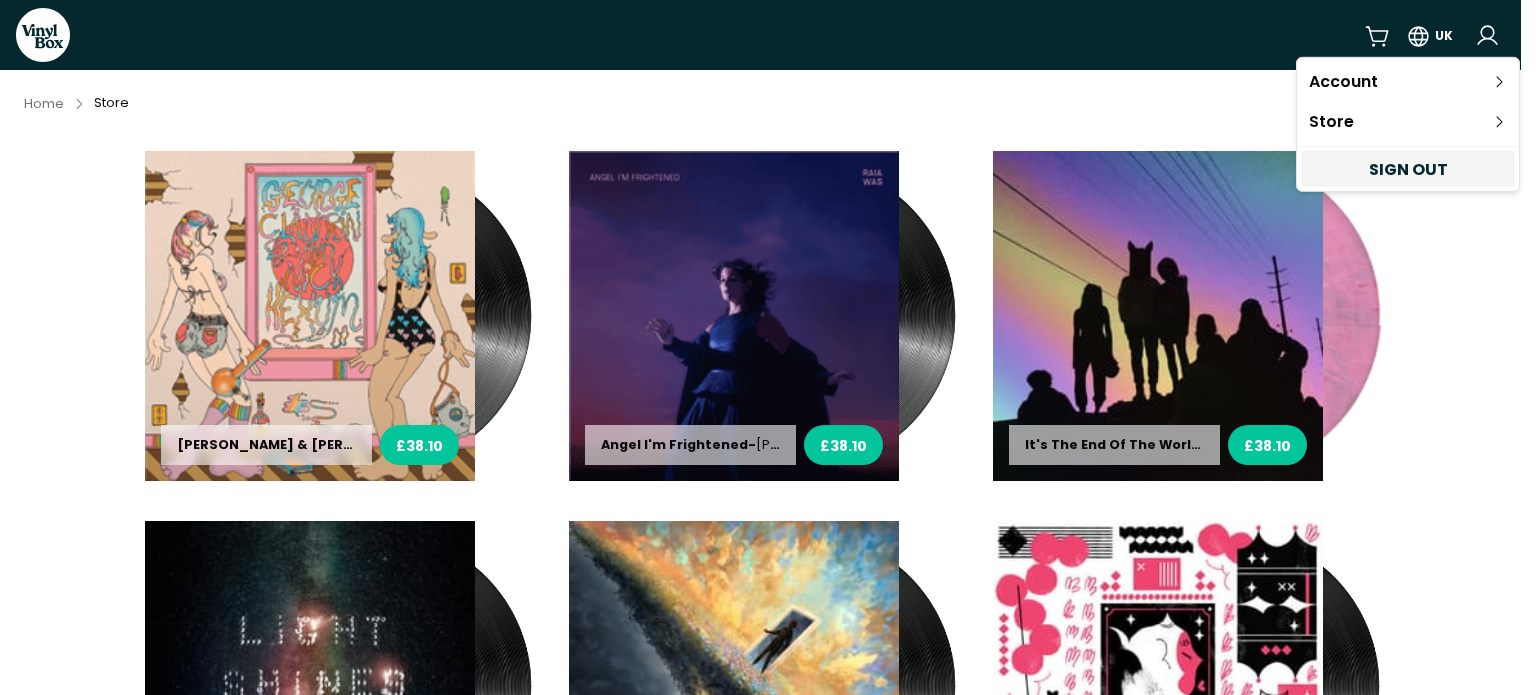 drag, startPoint x: 1475, startPoint y: 310, endPoint x: 1471, endPoint y: 293, distance: 17.464249 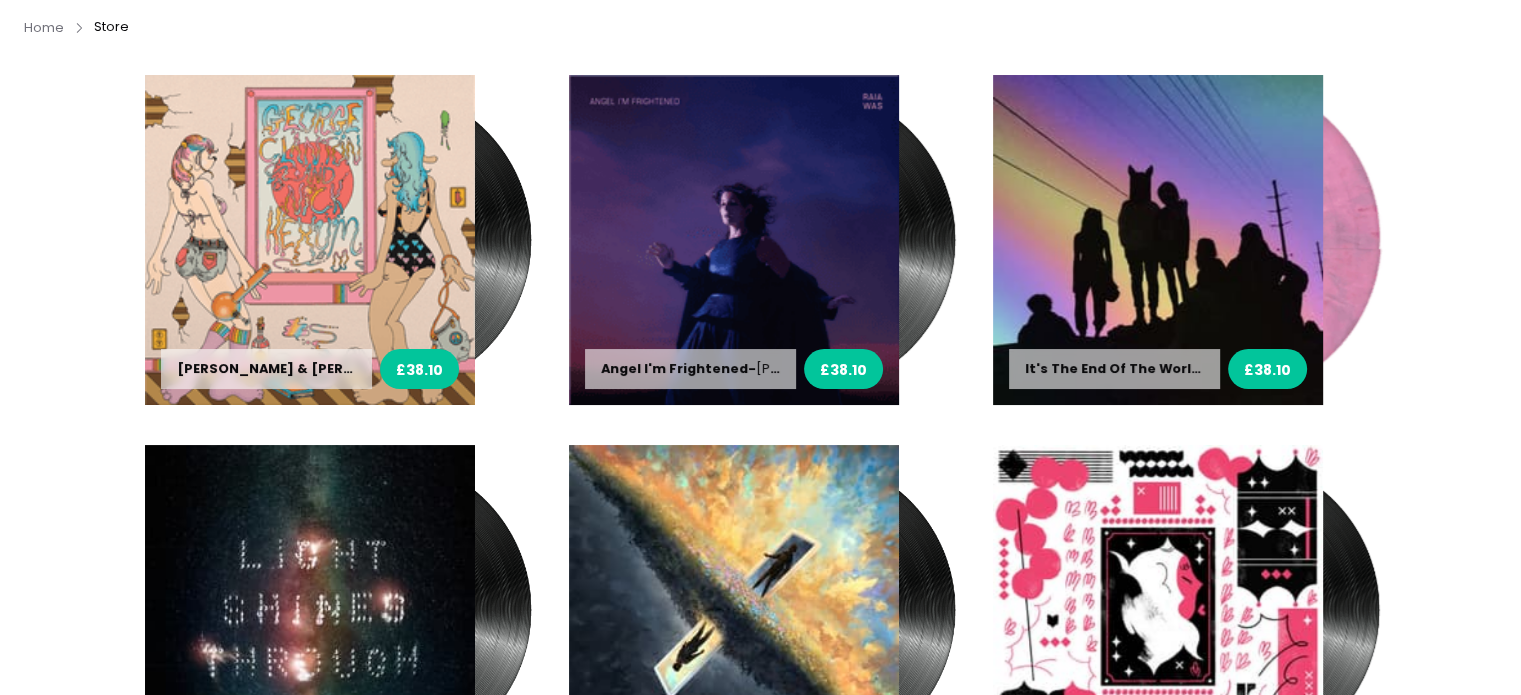 scroll, scrollTop: 0, scrollLeft: 0, axis: both 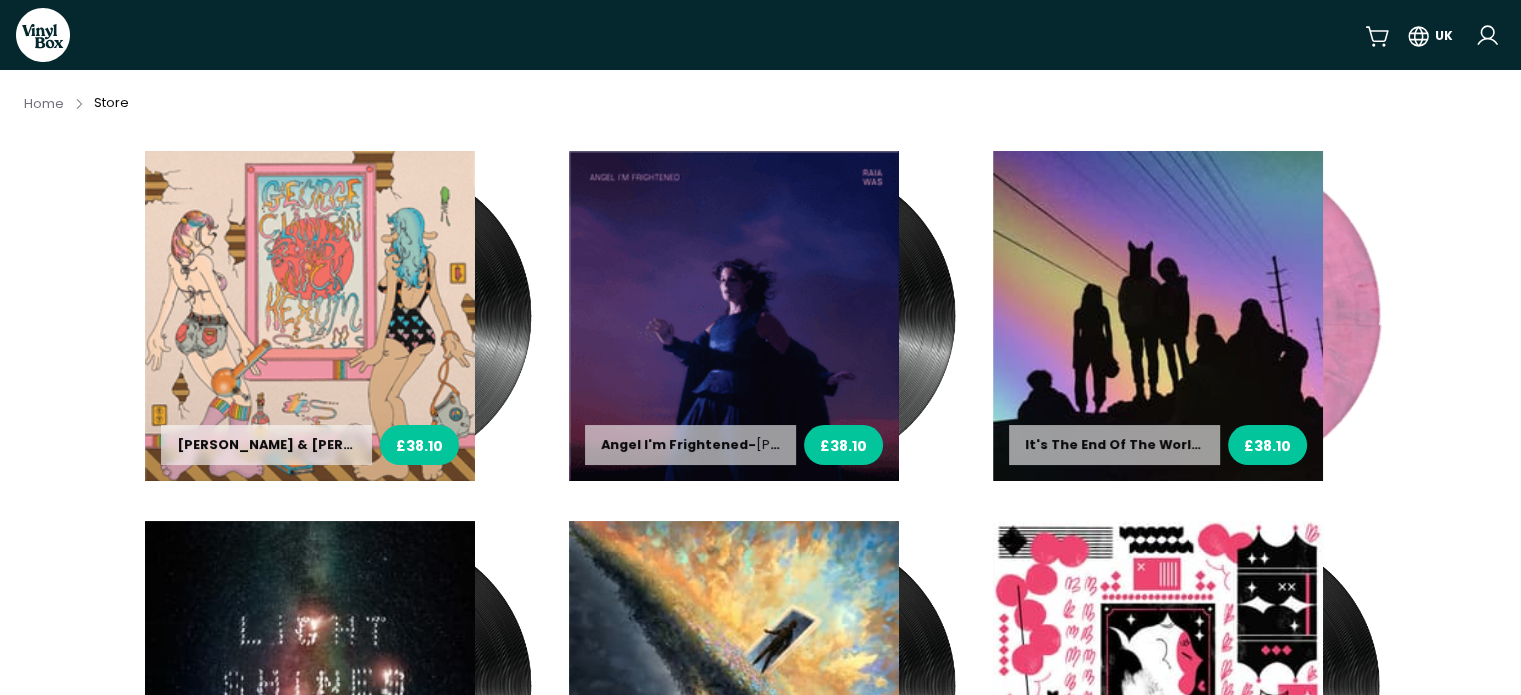 click on "Home" at bounding box center [44, 103] 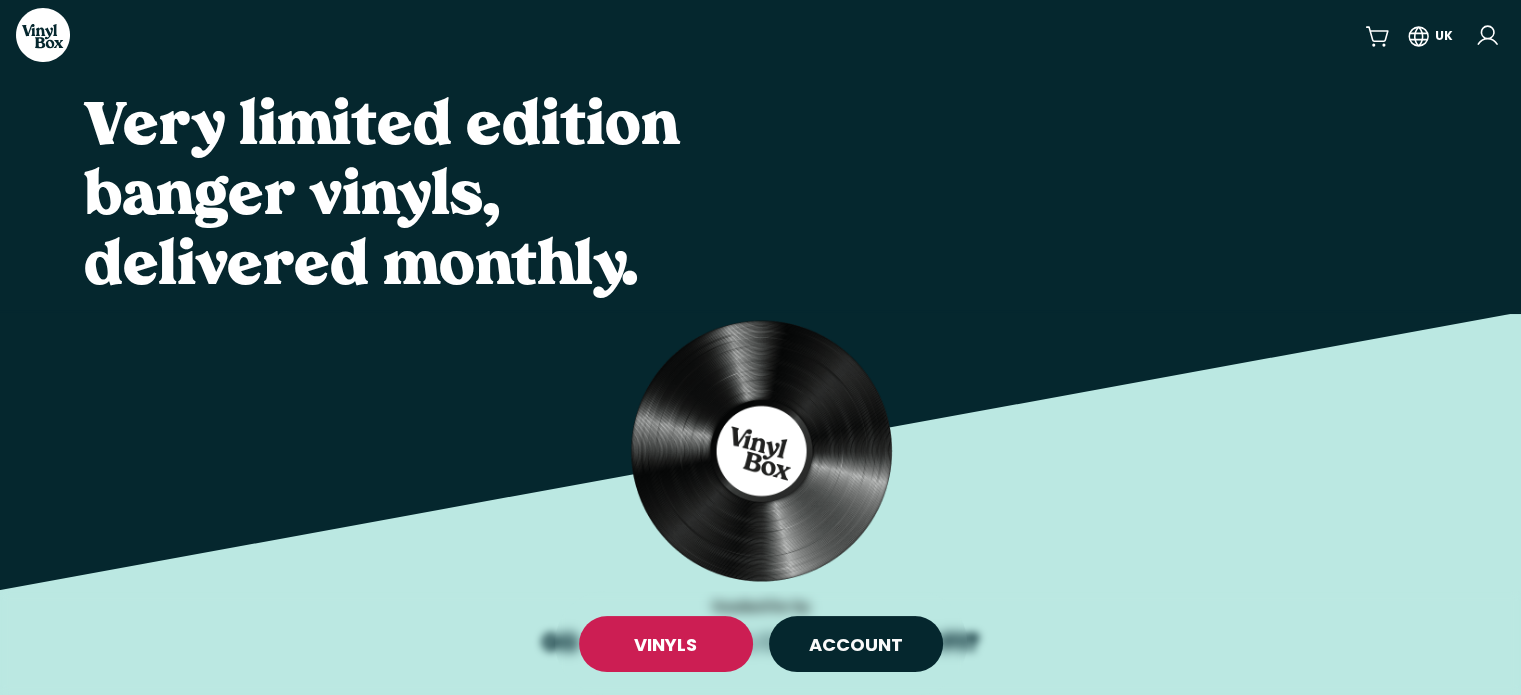 click 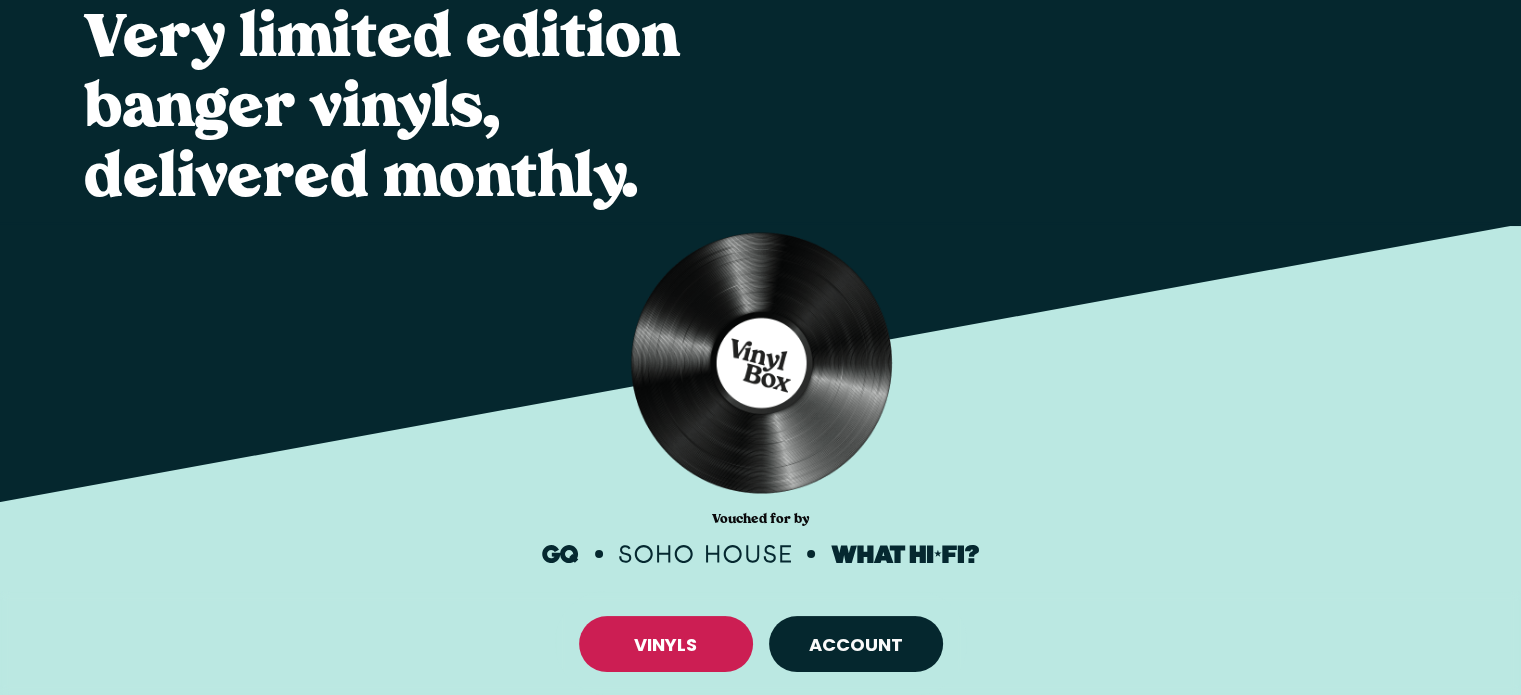 scroll, scrollTop: 234, scrollLeft: 0, axis: vertical 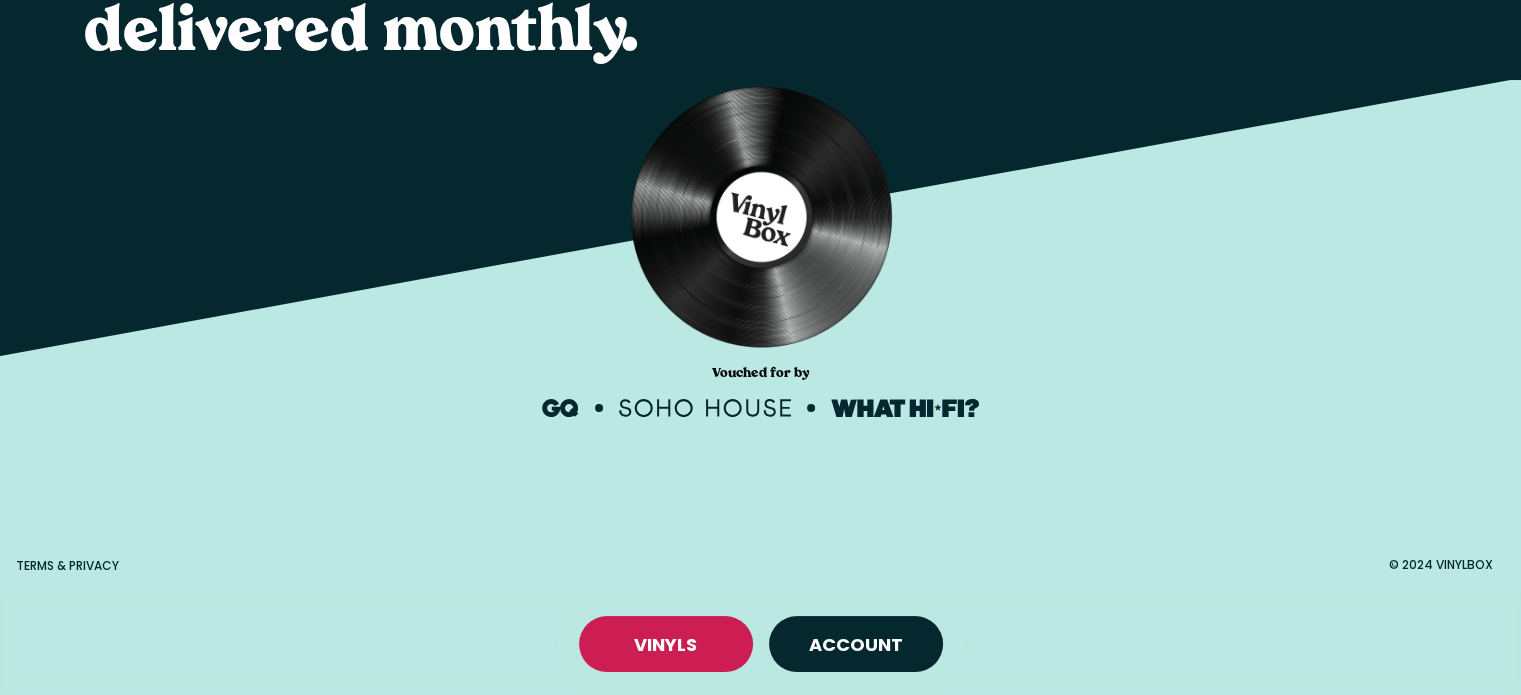 click on "Account" at bounding box center (856, 644) 